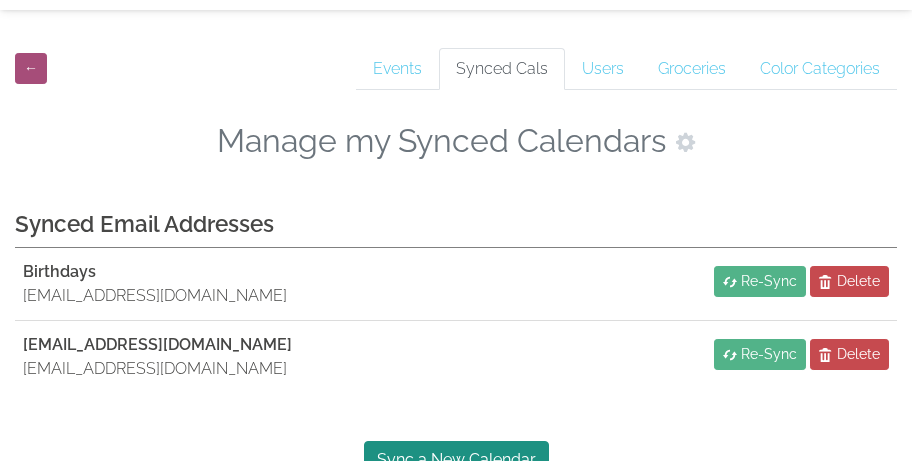 scroll, scrollTop: 67, scrollLeft: 0, axis: vertical 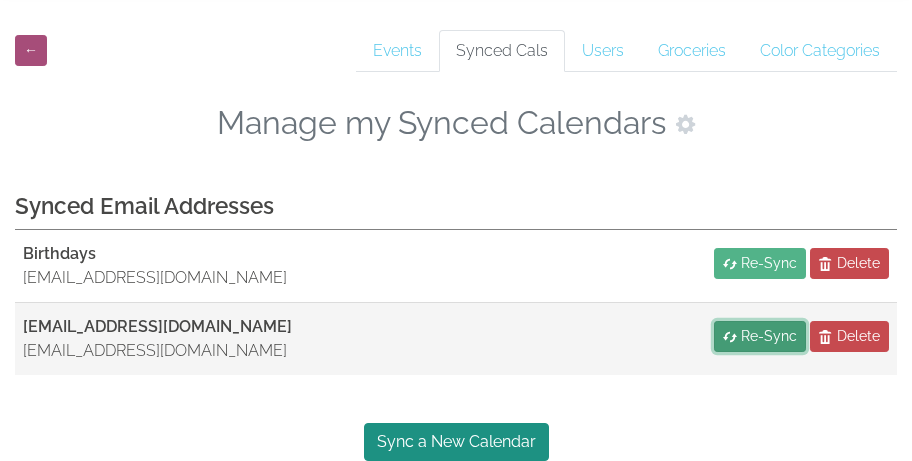 click on "Re-Sync" at bounding box center [769, 336] 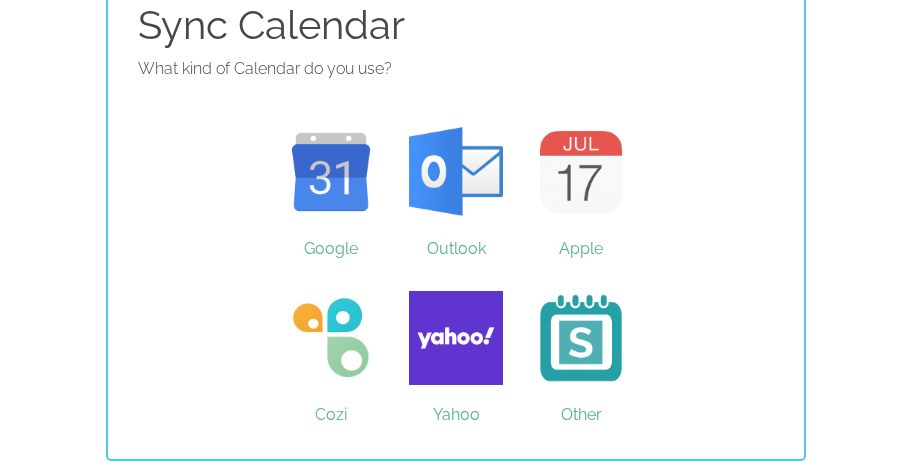 scroll, scrollTop: 159, scrollLeft: 0, axis: vertical 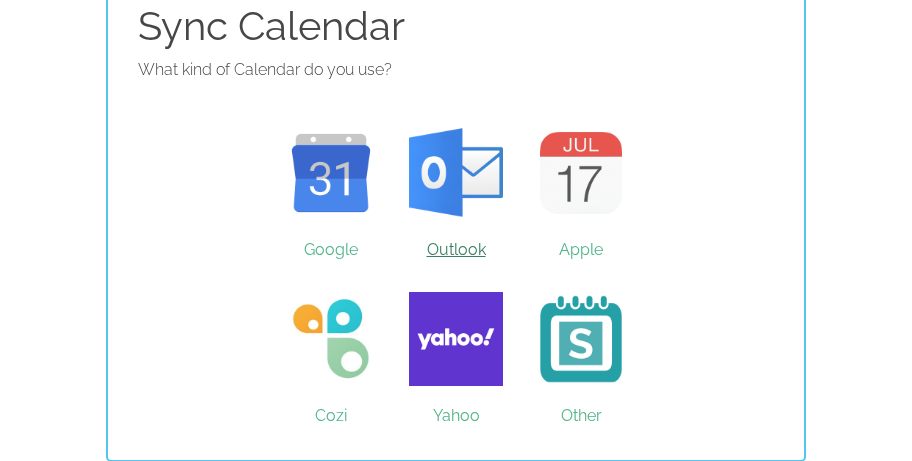 click on "Outlook" at bounding box center [456, 173] 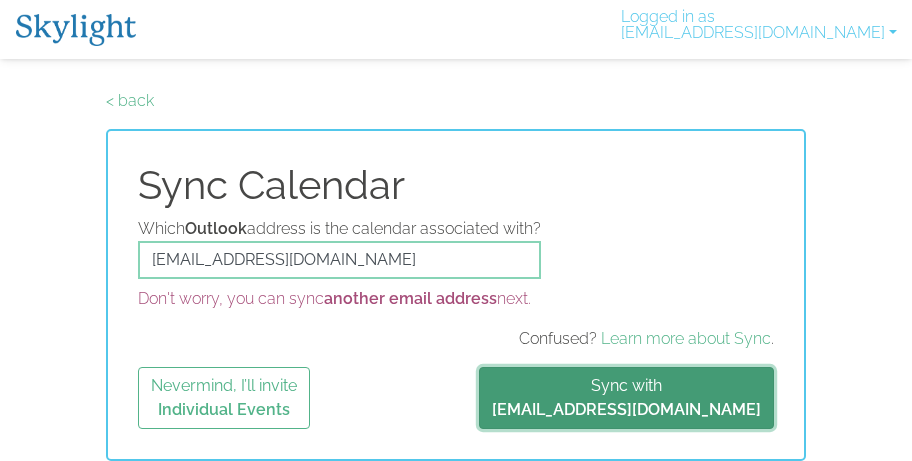 click on "[EMAIL_ADDRESS][DOMAIN_NAME]" at bounding box center [626, 409] 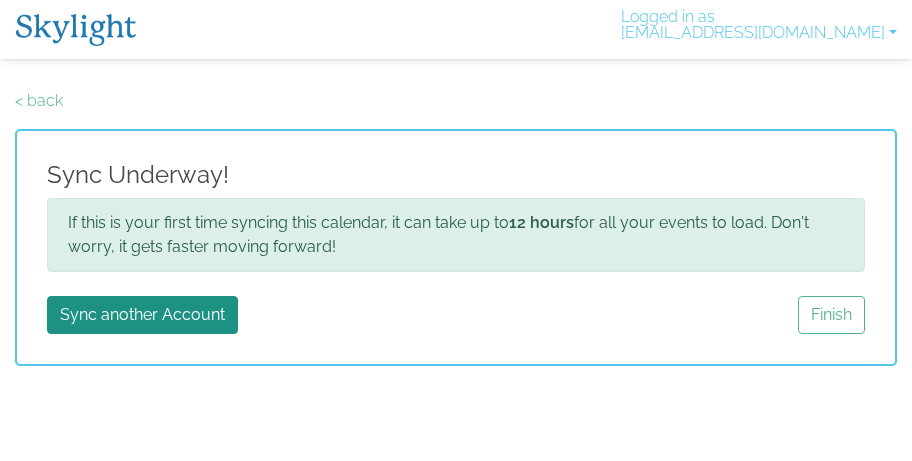 scroll, scrollTop: 0, scrollLeft: 0, axis: both 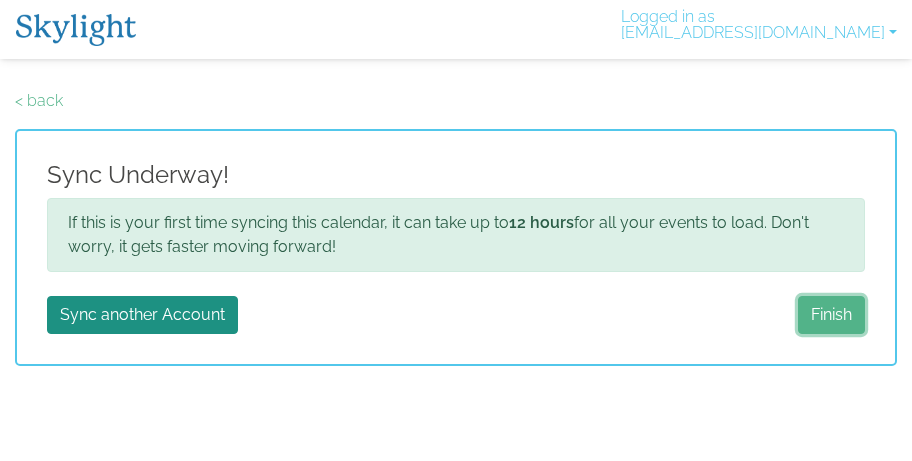 click on "Finish" at bounding box center [831, 315] 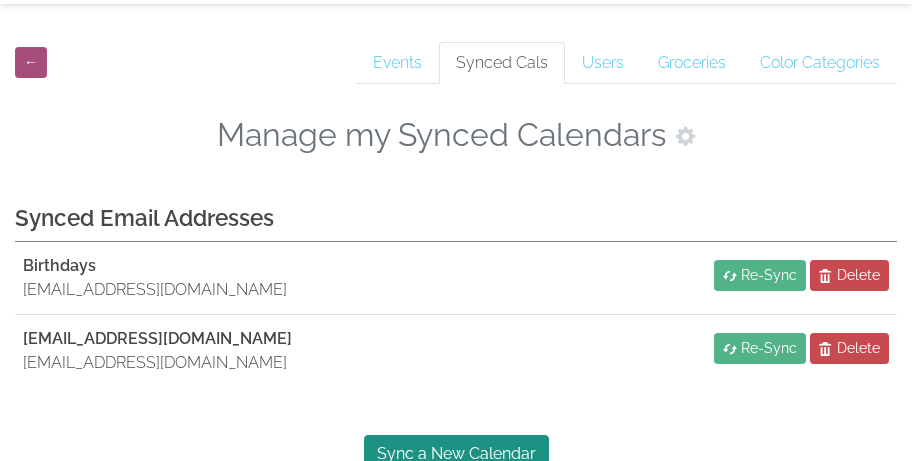 scroll, scrollTop: 67, scrollLeft: 0, axis: vertical 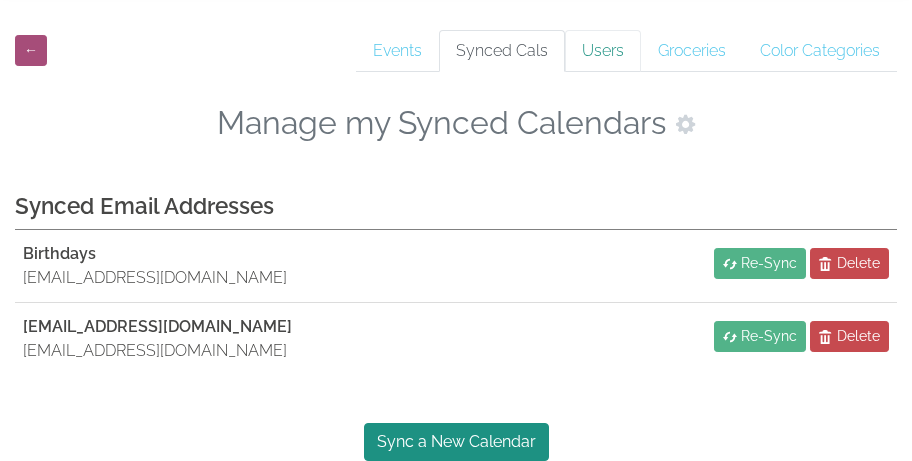 click on "Users" at bounding box center (603, 51) 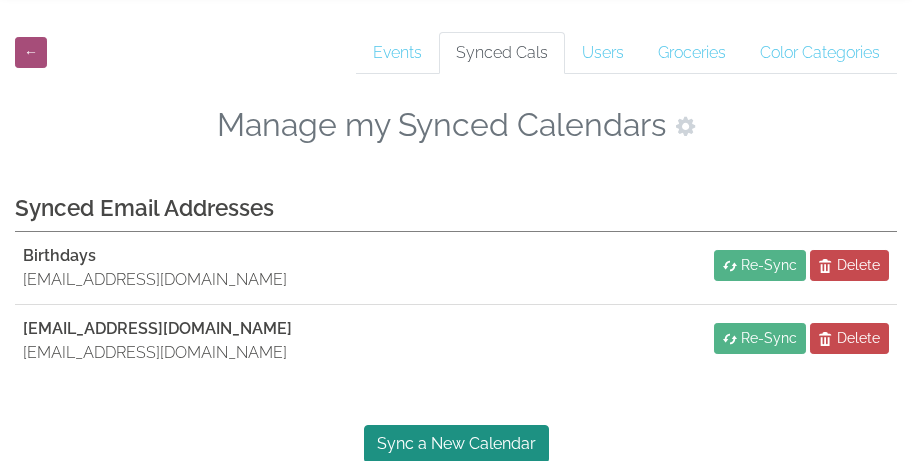 scroll, scrollTop: 67, scrollLeft: 0, axis: vertical 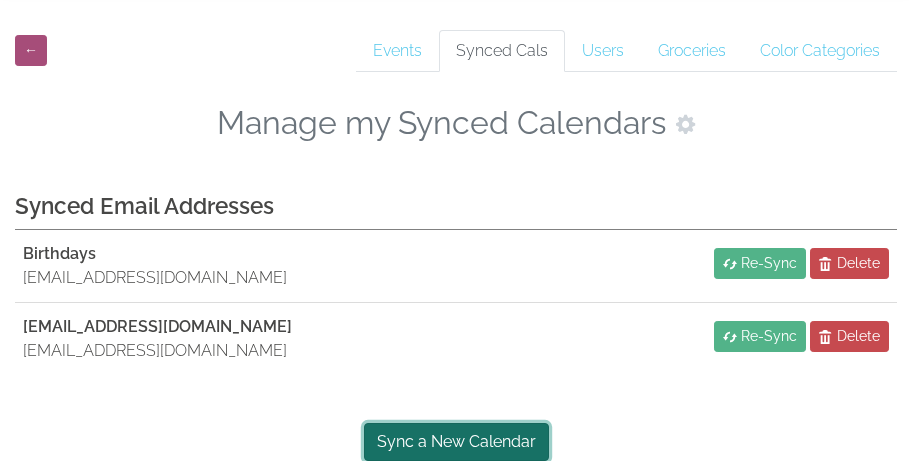 click on "Sync a New Calendar" at bounding box center (456, 442) 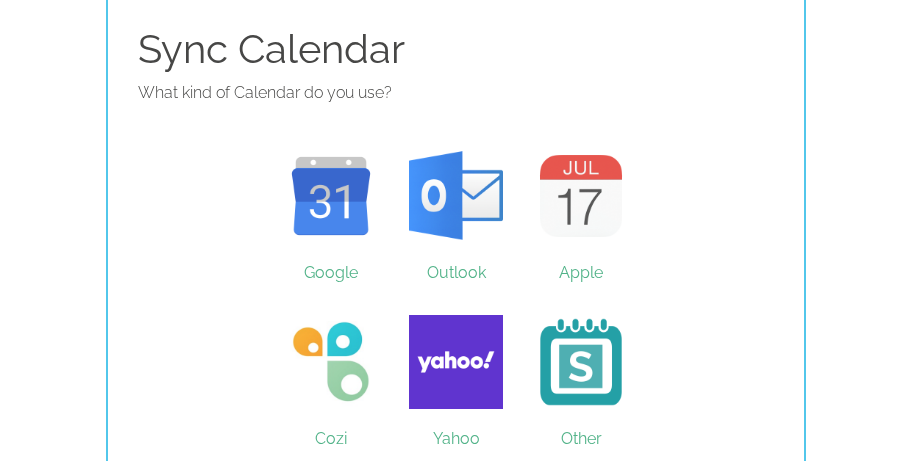 scroll, scrollTop: 160, scrollLeft: 0, axis: vertical 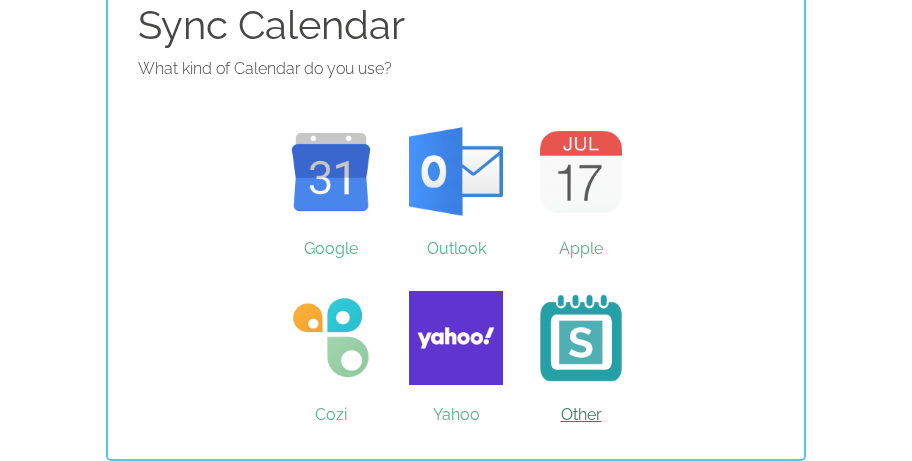 click on "Other" at bounding box center (581, 338) 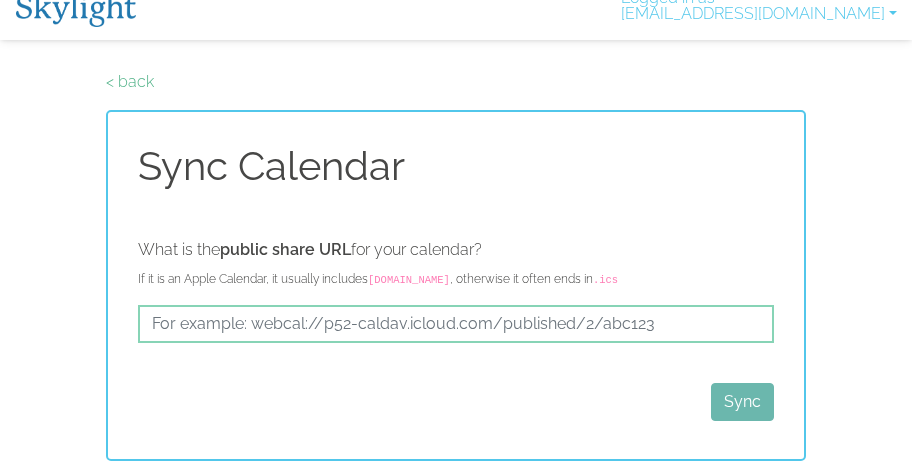 scroll, scrollTop: 0, scrollLeft: 0, axis: both 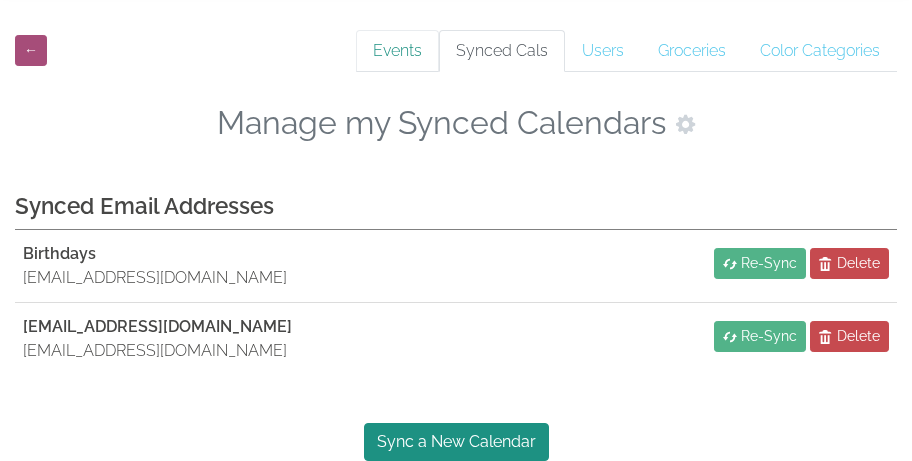 click on "Events" at bounding box center [397, 51] 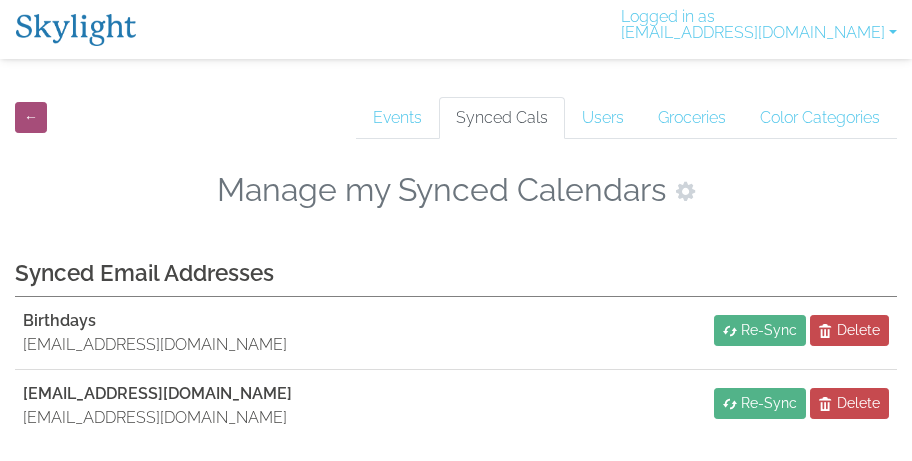 scroll, scrollTop: 0, scrollLeft: 0, axis: both 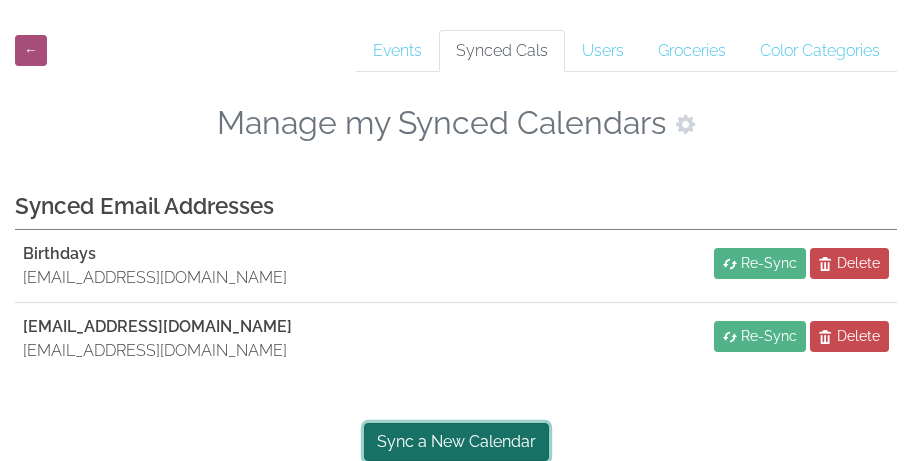 click on "Sync a New Calendar" at bounding box center (456, 442) 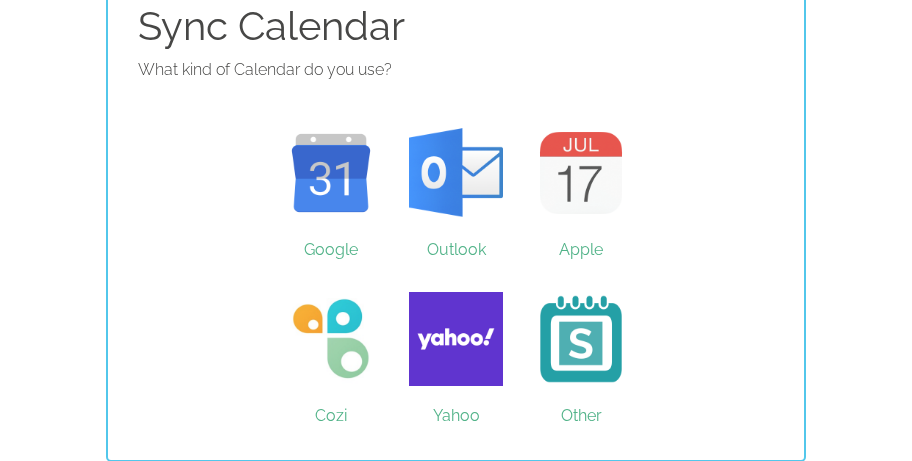 scroll, scrollTop: 159, scrollLeft: 0, axis: vertical 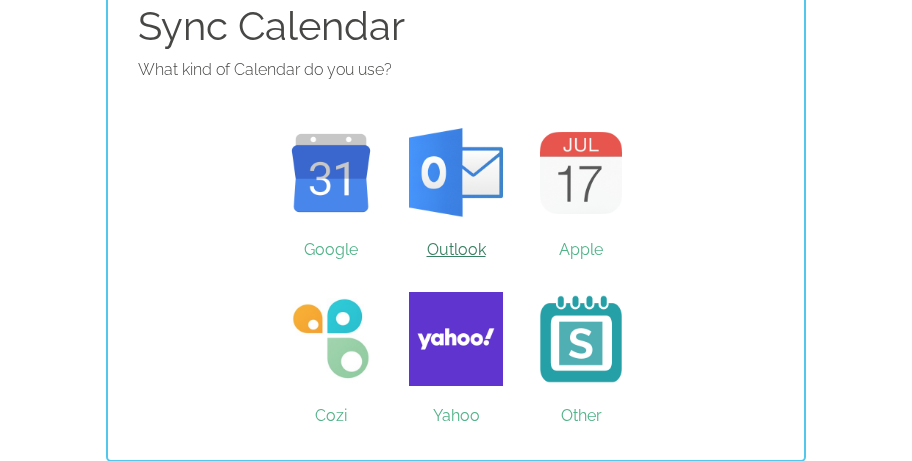click on "Outlook" at bounding box center [456, 173] 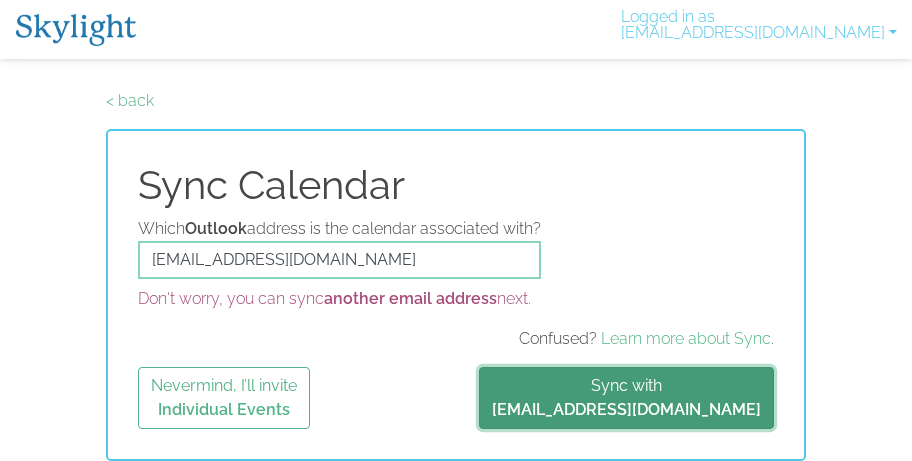 click on "[EMAIL_ADDRESS][DOMAIN_NAME]" at bounding box center (626, 409) 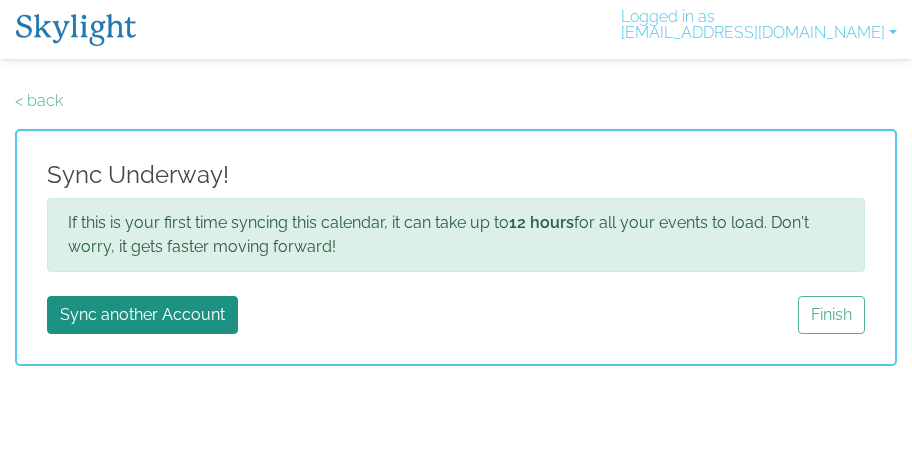 scroll, scrollTop: 0, scrollLeft: 0, axis: both 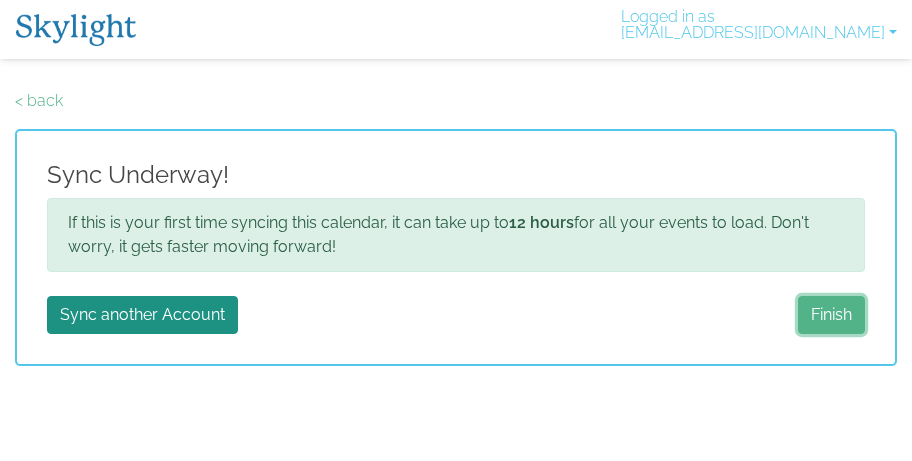 click on "Finish" at bounding box center [831, 315] 